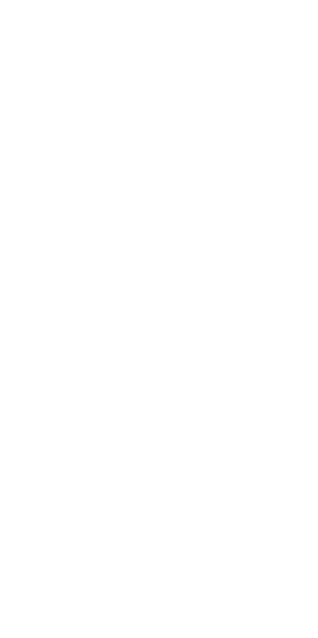 scroll, scrollTop: 0, scrollLeft: 0, axis: both 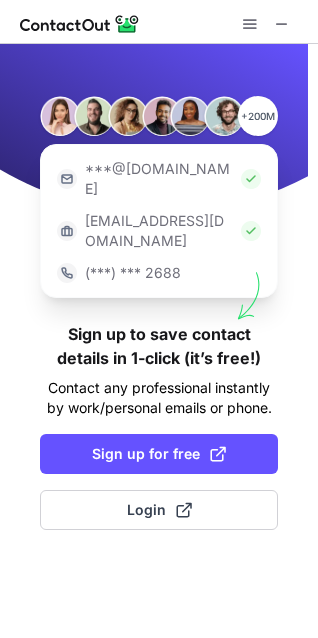 drag, startPoint x: 171, startPoint y: 17, endPoint x: -488, endPoint y: 59, distance: 660.33704 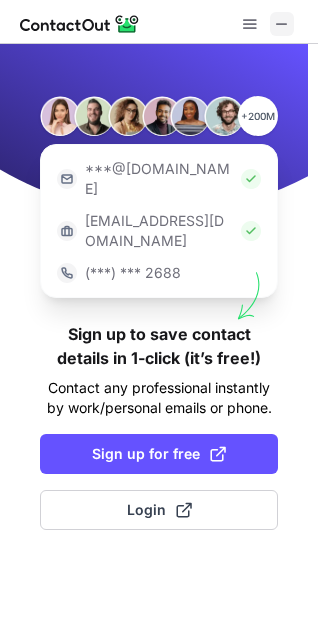 click at bounding box center (282, 24) 